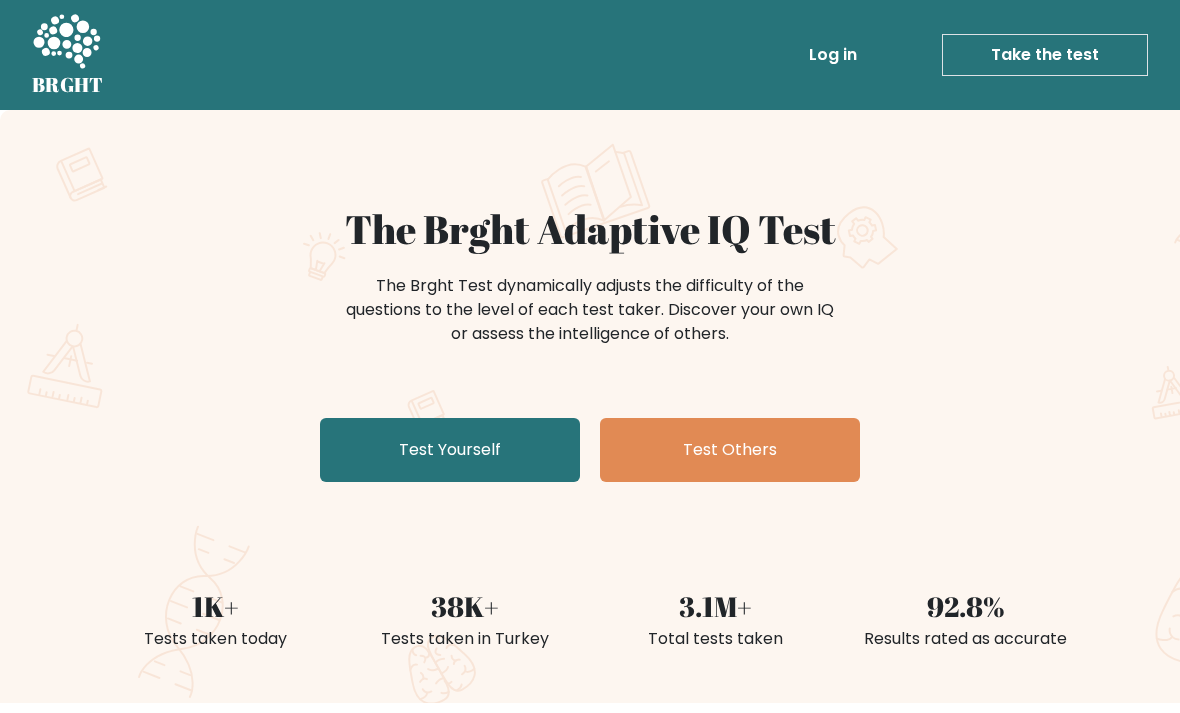 scroll, scrollTop: 0, scrollLeft: 0, axis: both 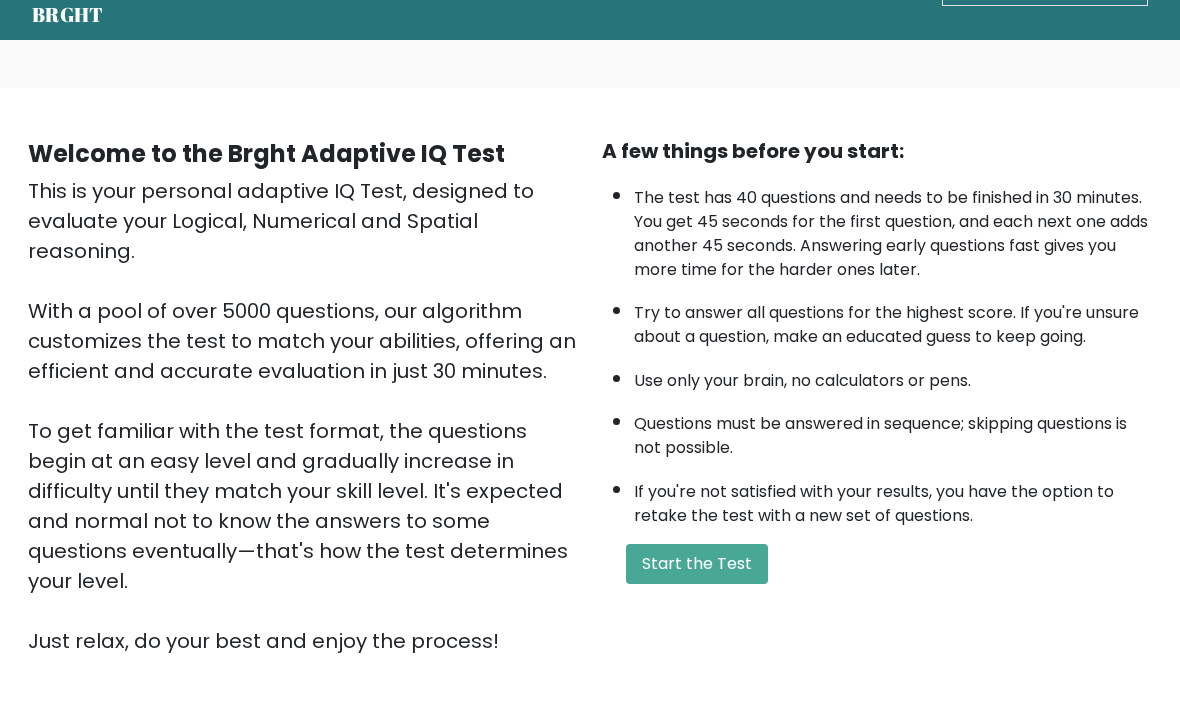 click on "Start the Test" at bounding box center (697, 564) 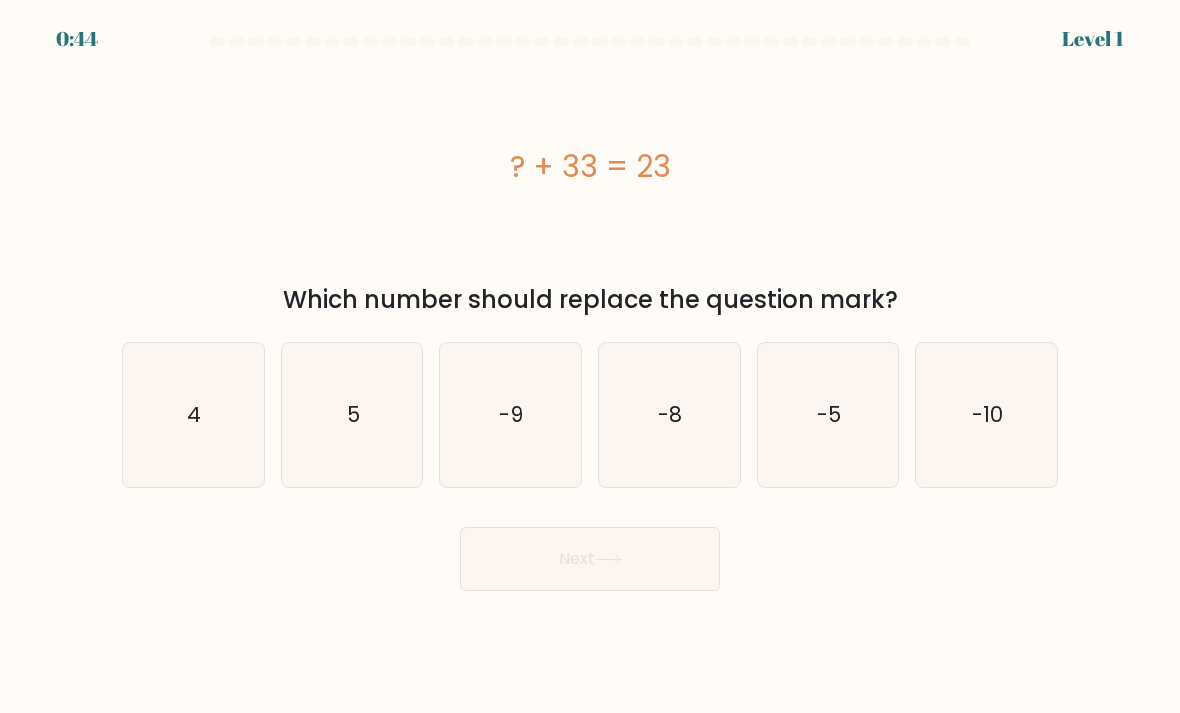 scroll, scrollTop: 0, scrollLeft: 0, axis: both 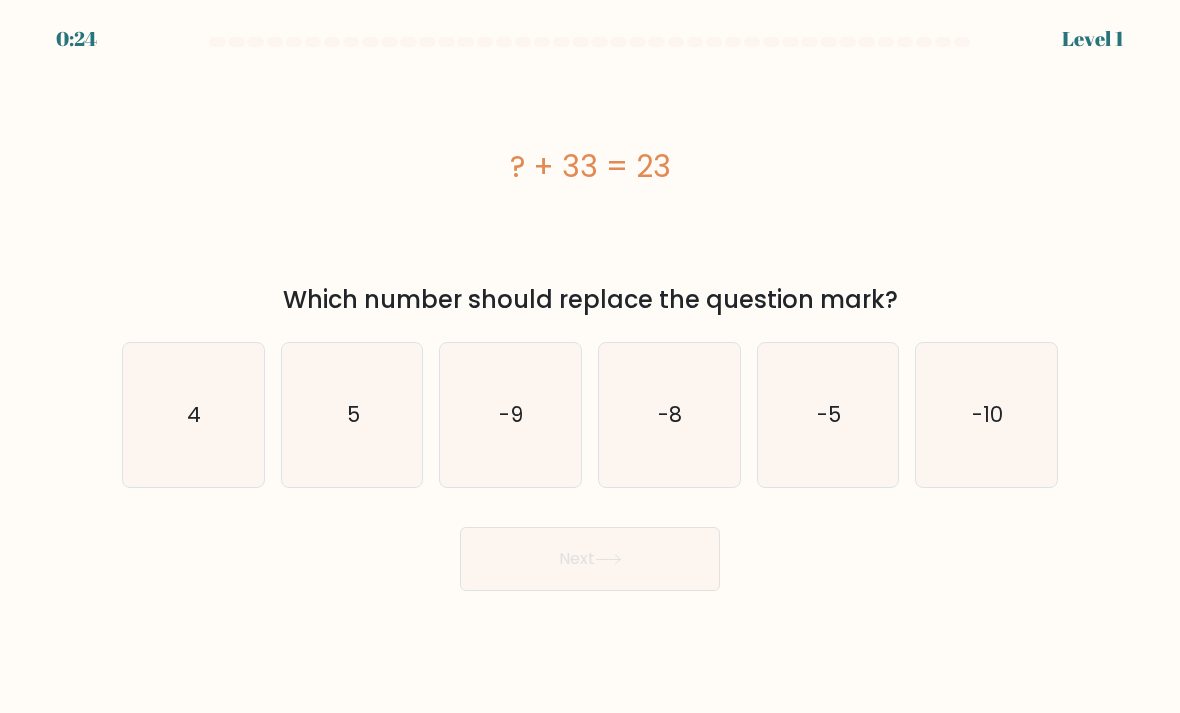 click on "-10" at bounding box center [986, 415] 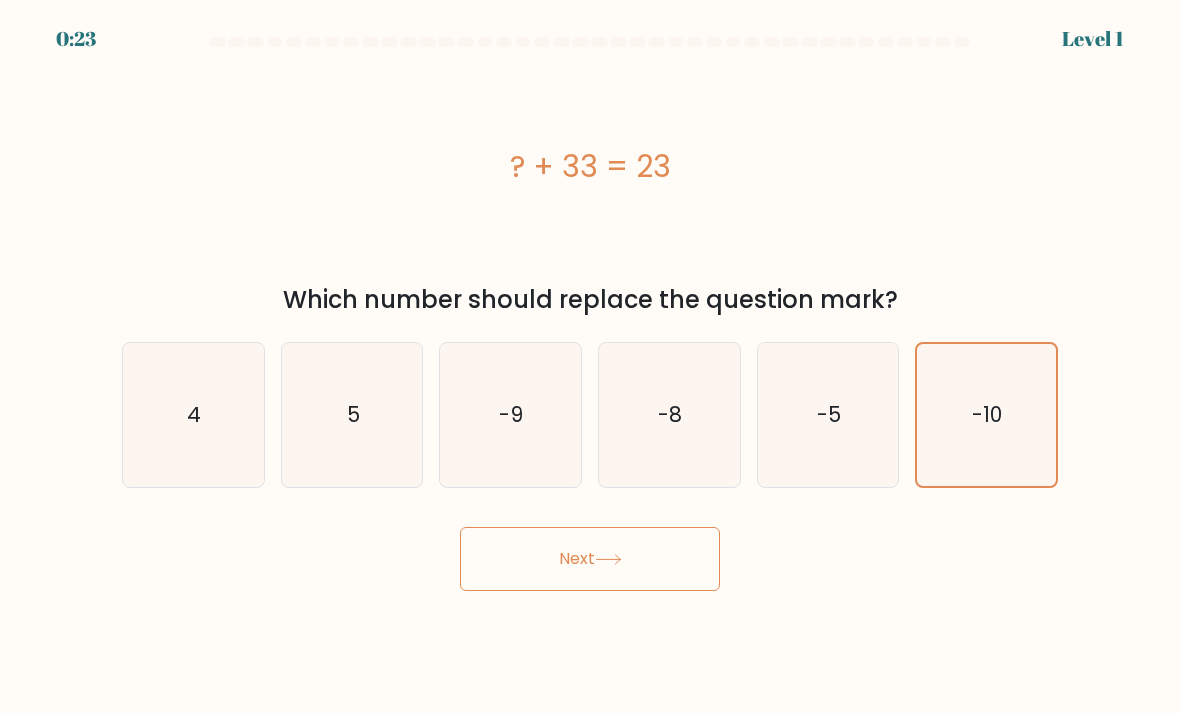 click on "Next" at bounding box center (590, 559) 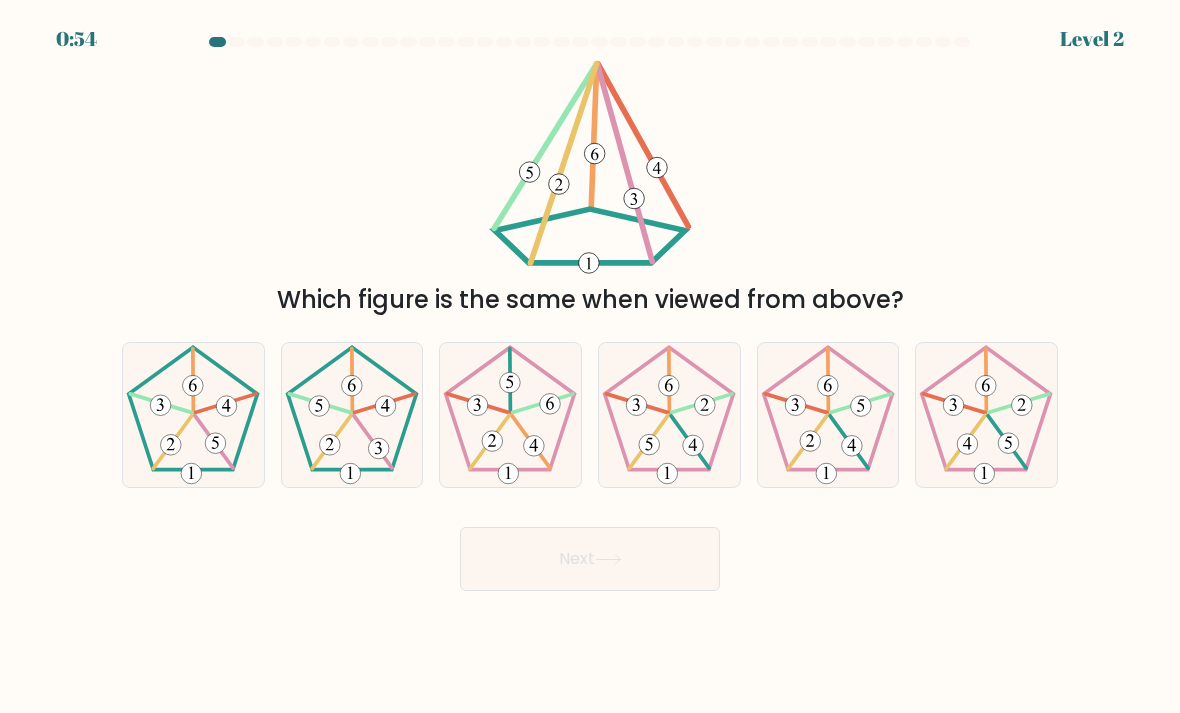 click at bounding box center (352, 415) 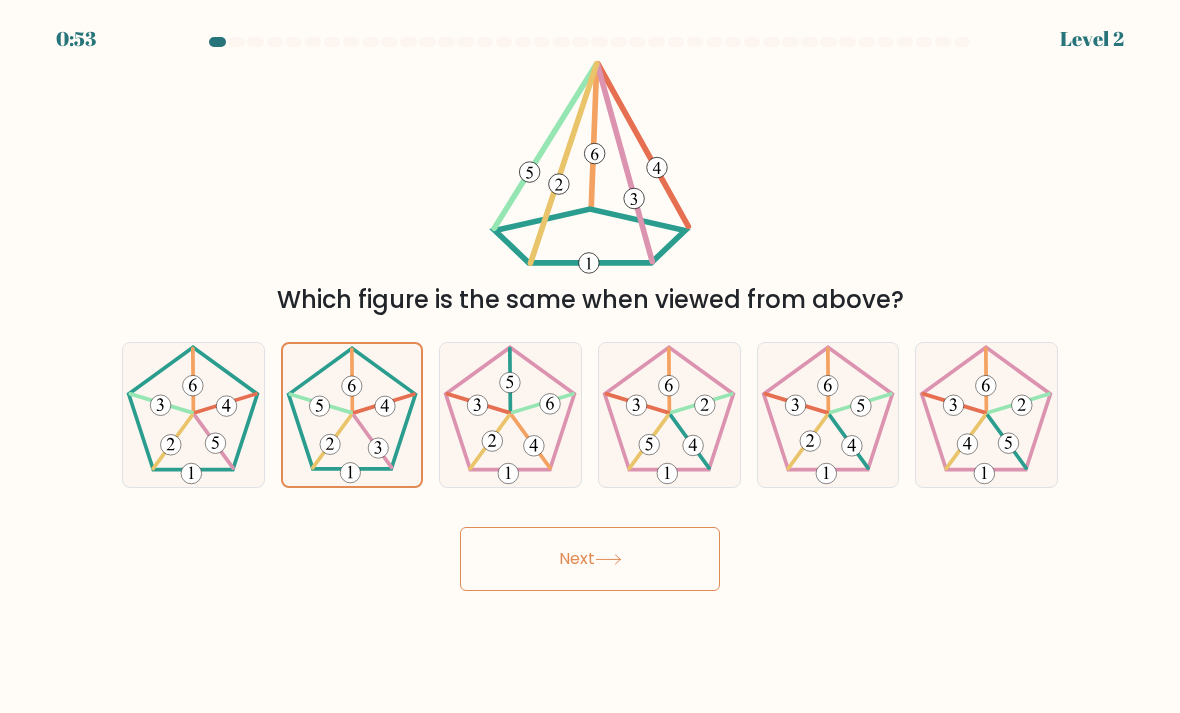 click on "Next" at bounding box center (590, 559) 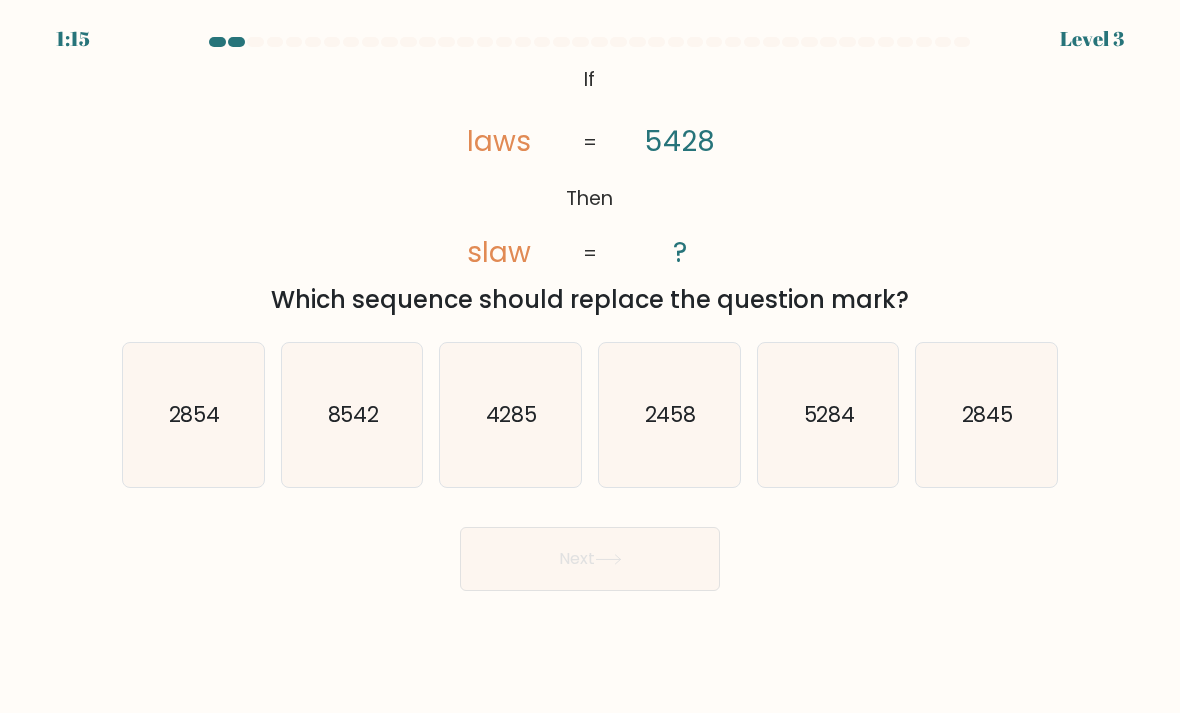 click on "8542" at bounding box center (353, 414) 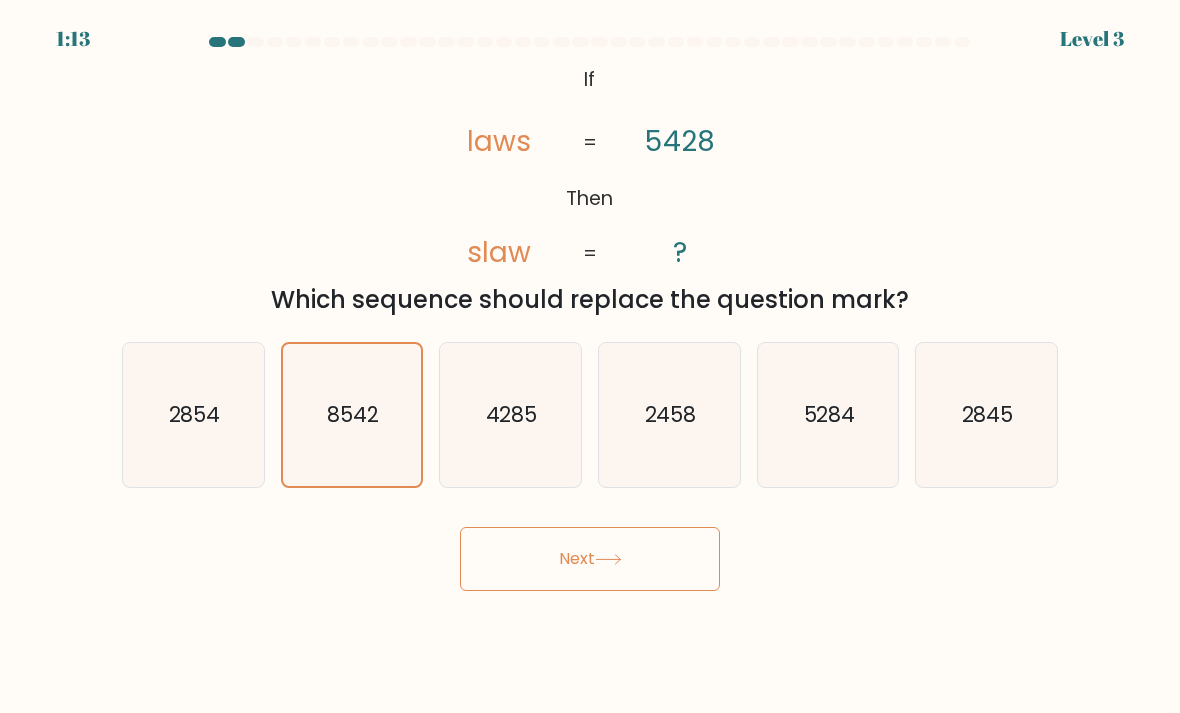 click on "Next" at bounding box center (590, 559) 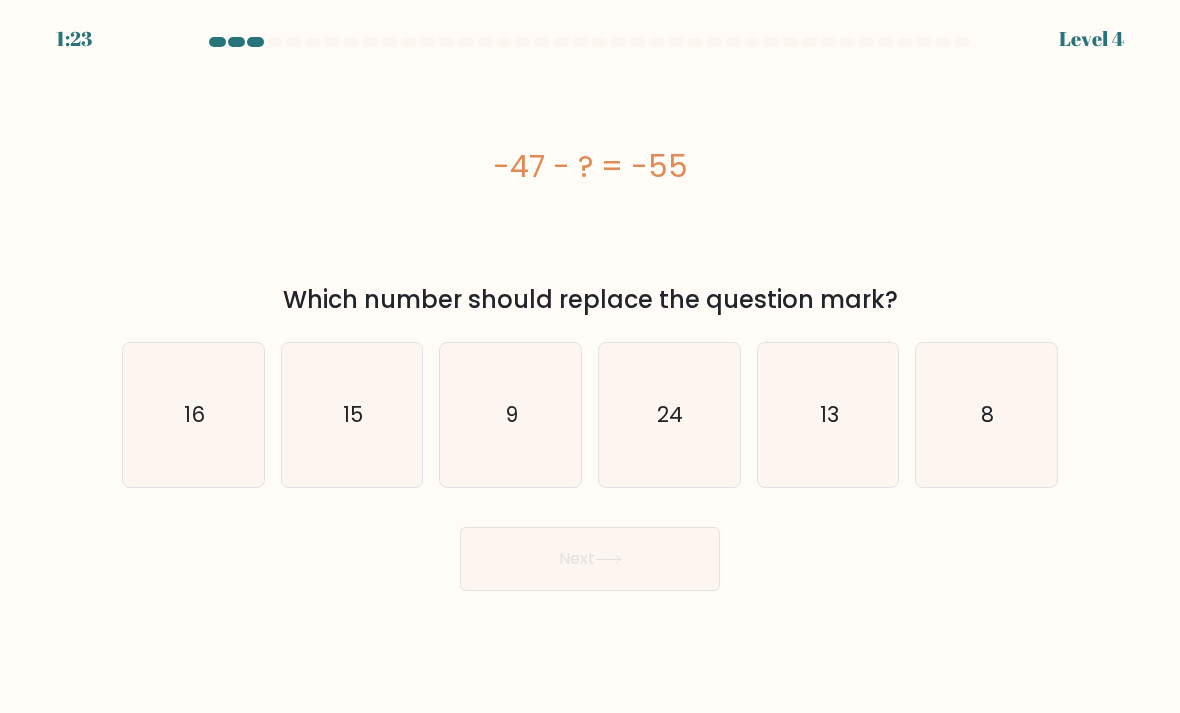 click on "8" at bounding box center [986, 415] 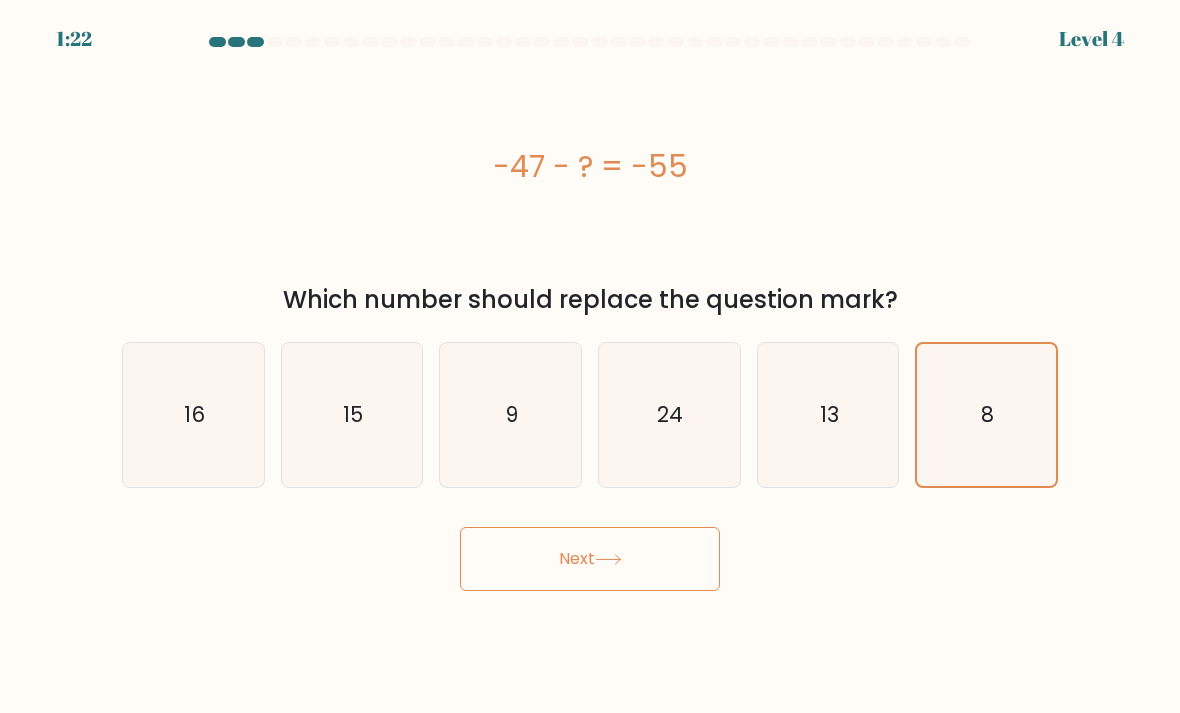 click on "Next" at bounding box center [590, 559] 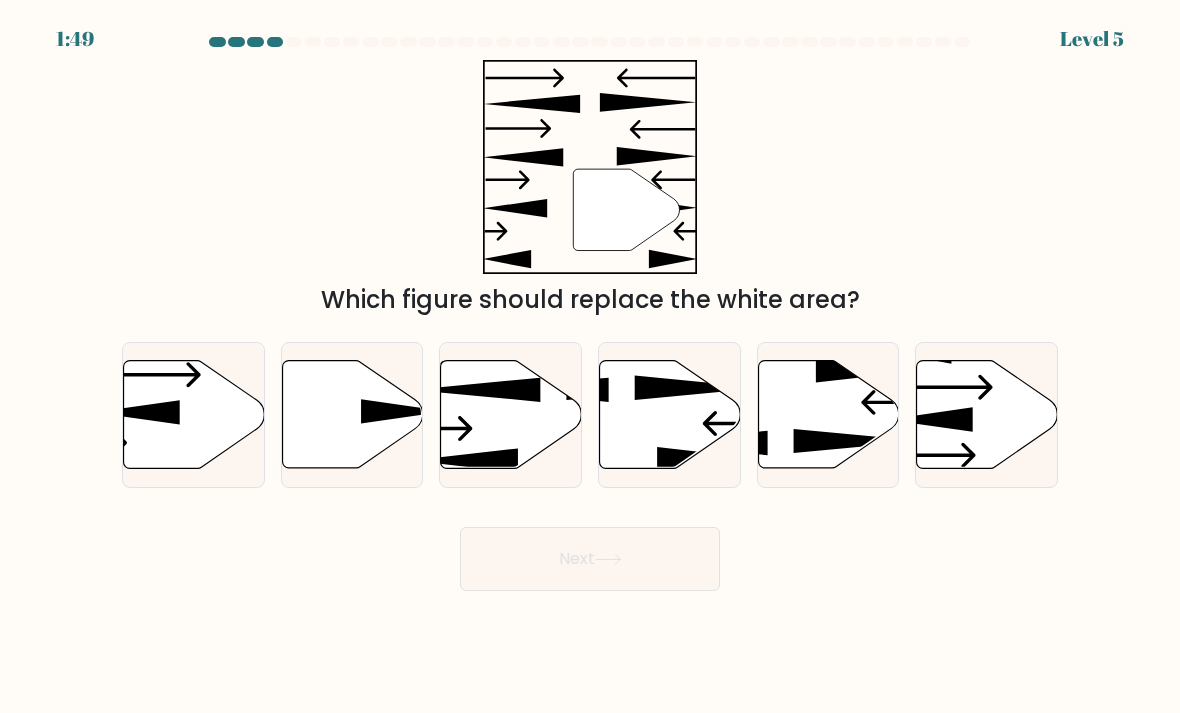 click at bounding box center [352, 415] 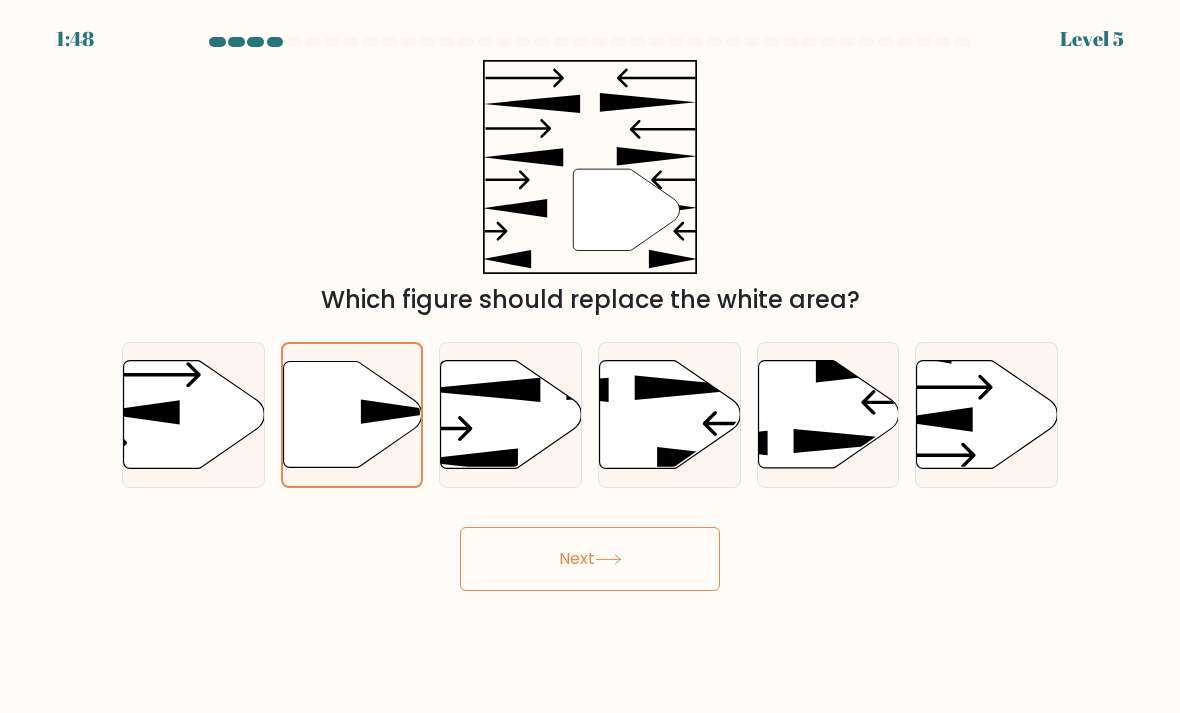 click on "Next" at bounding box center [590, 559] 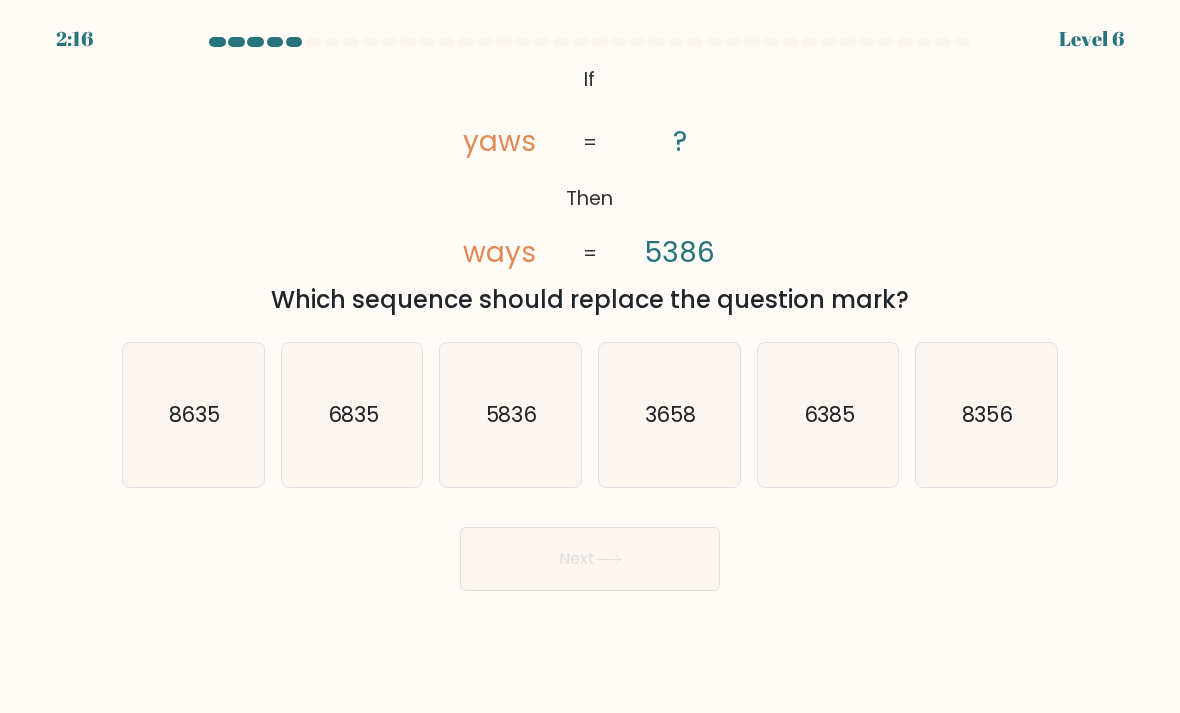 click on "8356" at bounding box center [986, 415] 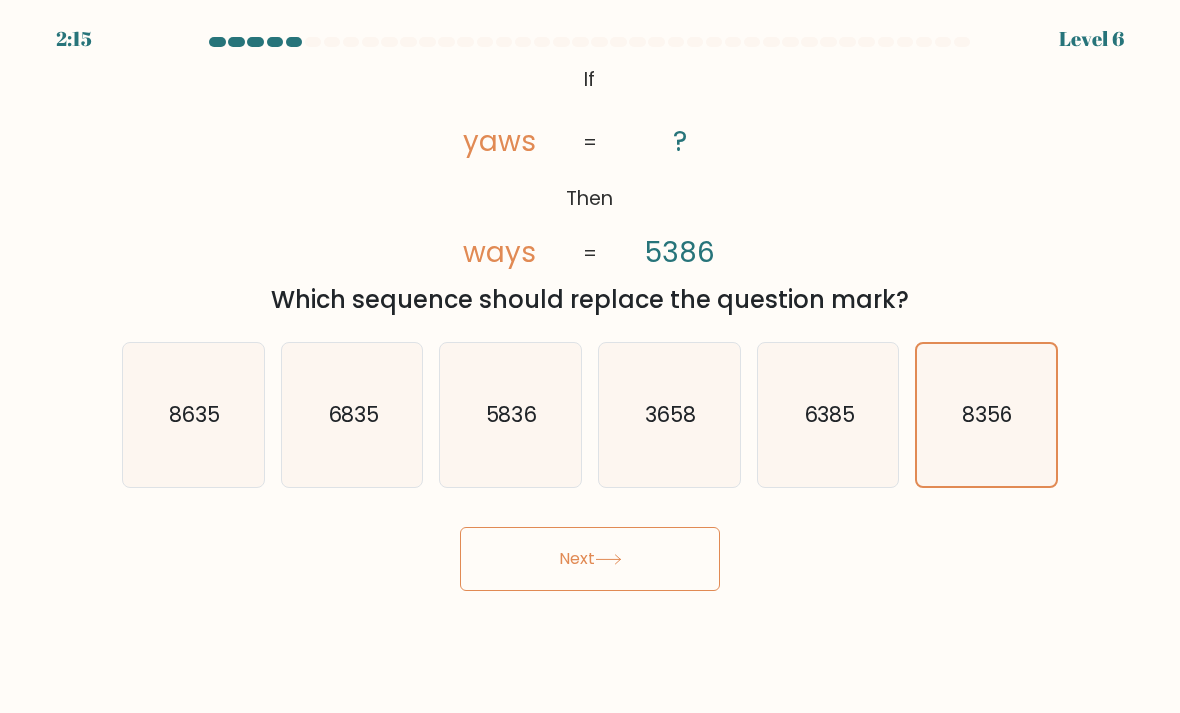 click on "Next" at bounding box center (590, 559) 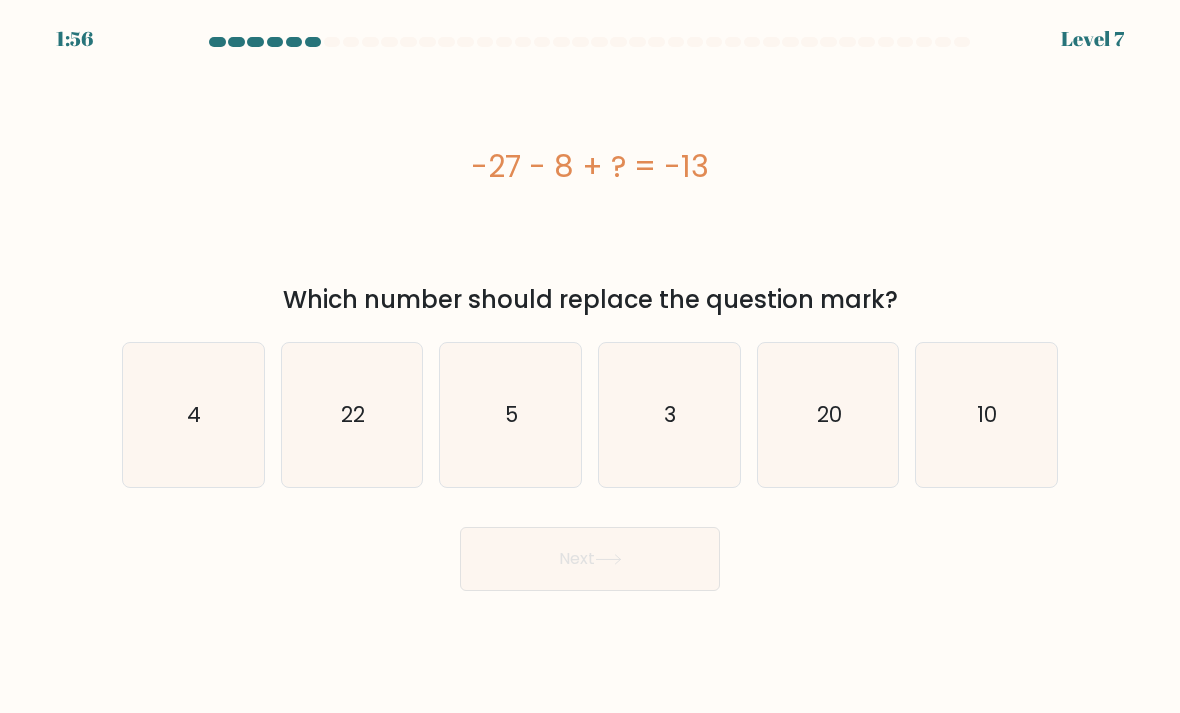 click on "22" at bounding box center [352, 415] 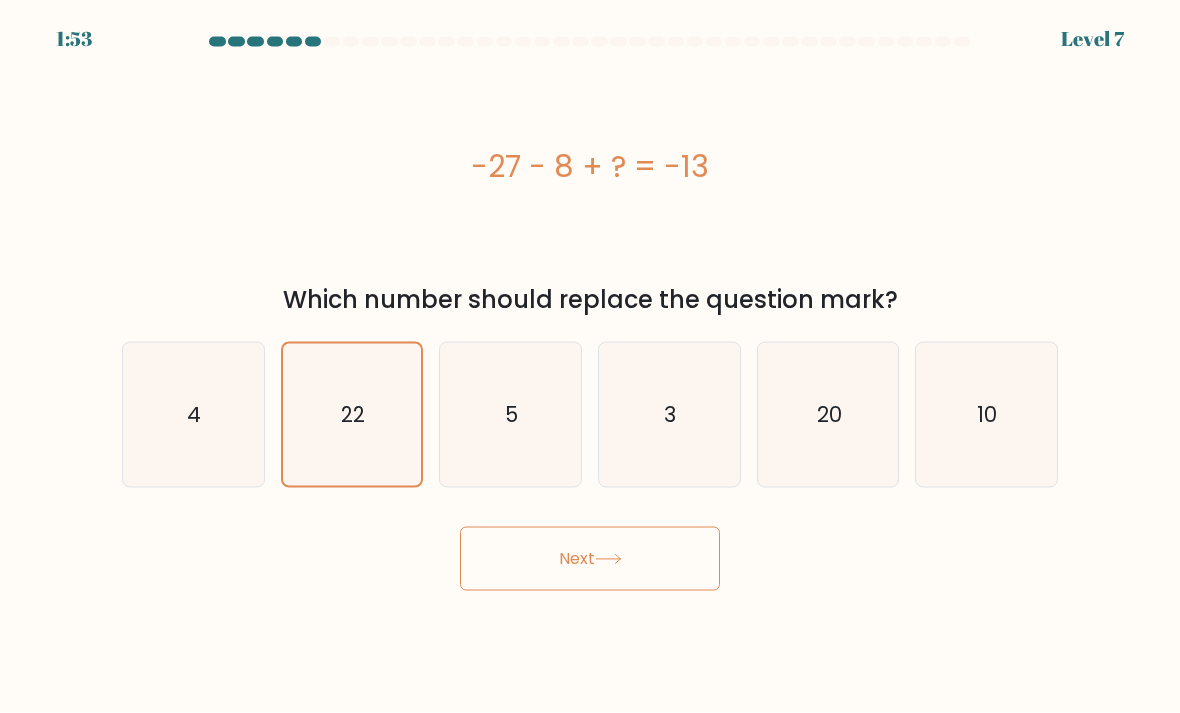 click on "Next" at bounding box center (590, 559) 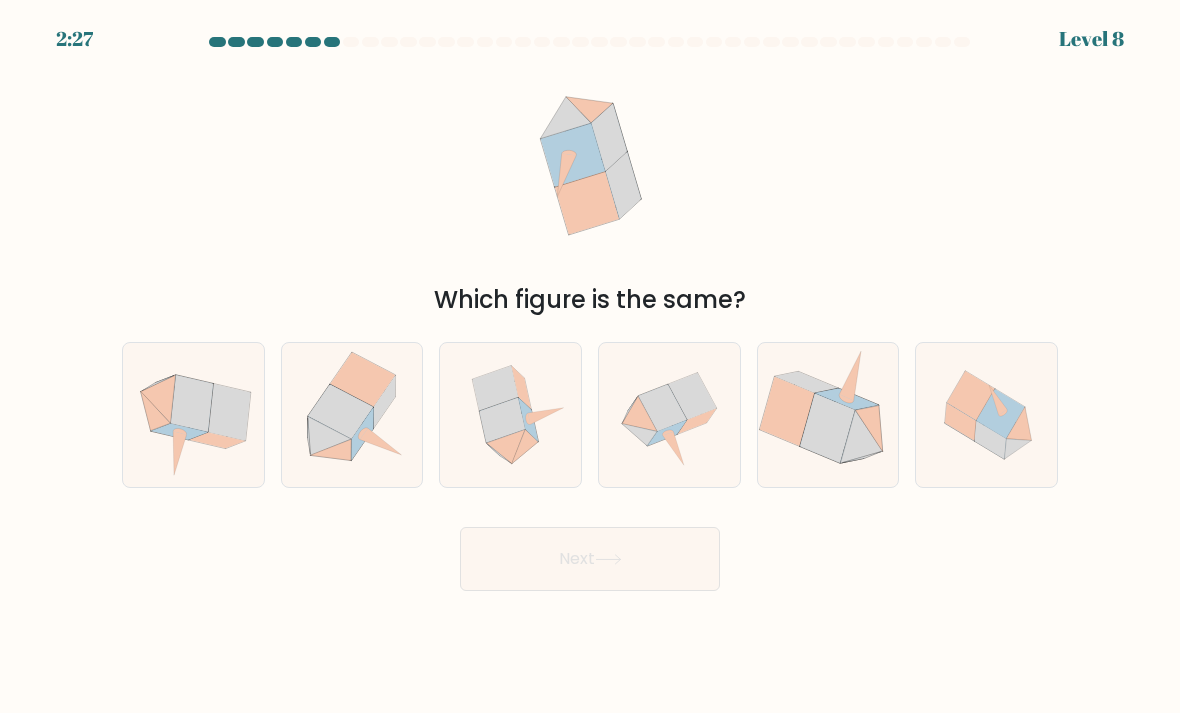 click at bounding box center [669, 415] 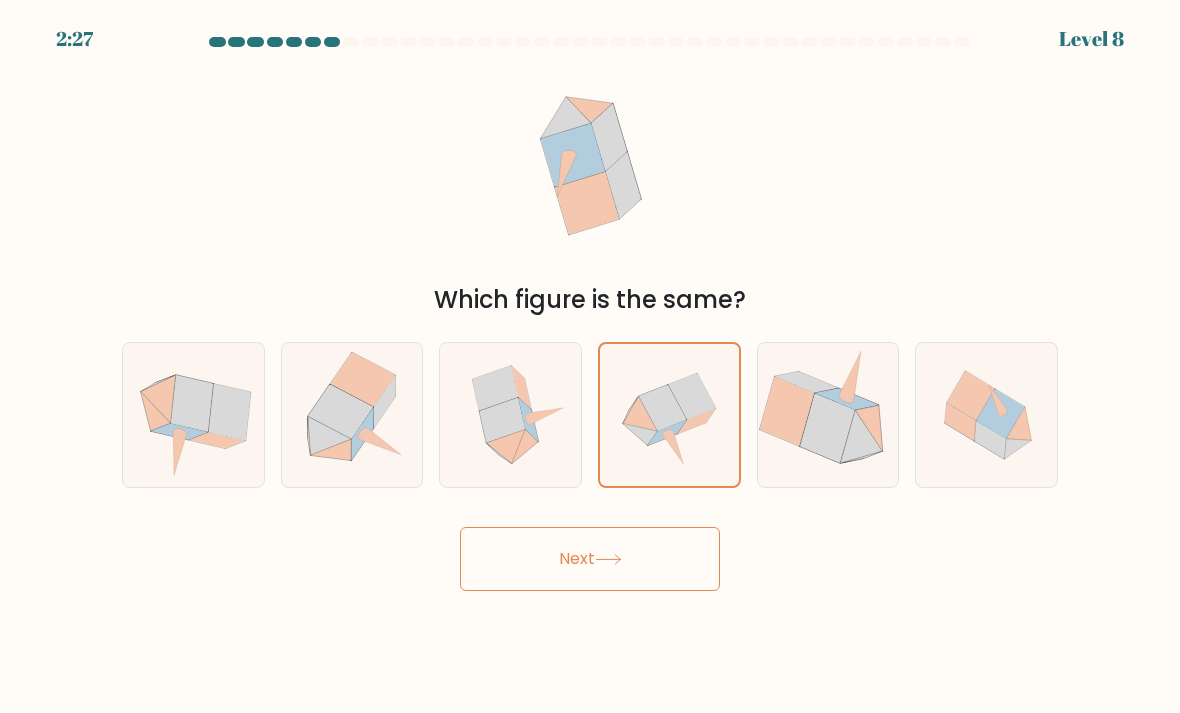 click on "Next" at bounding box center (590, 559) 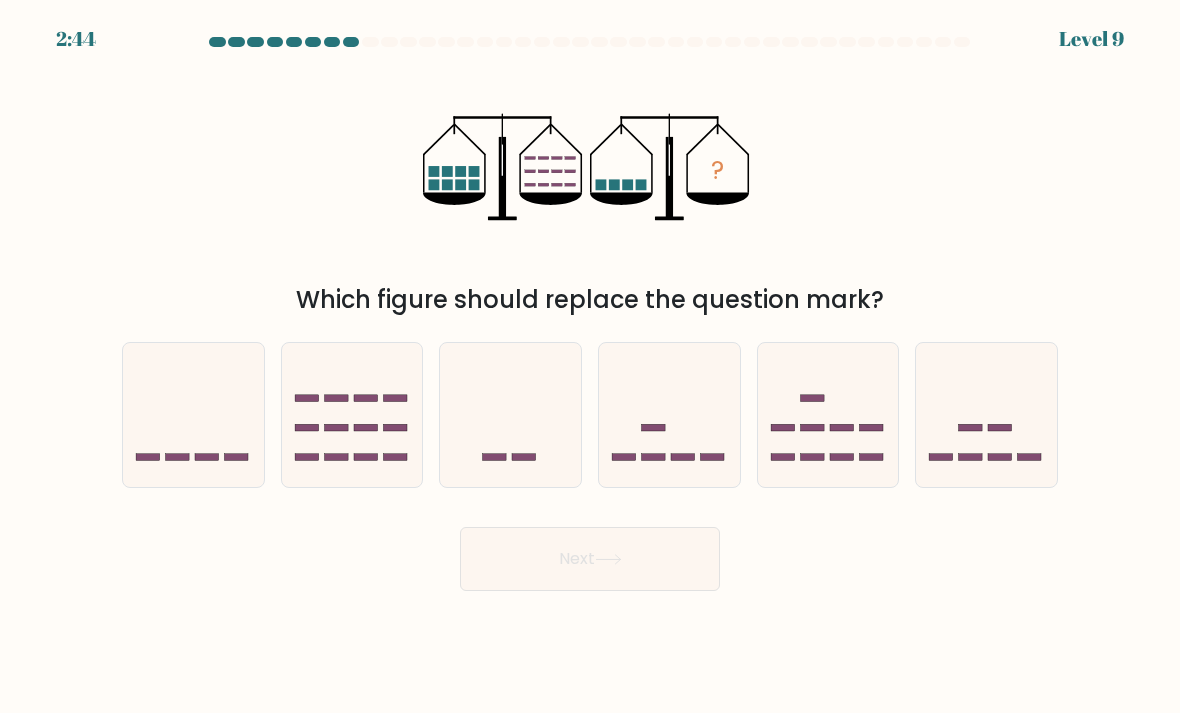 click at bounding box center [986, 415] 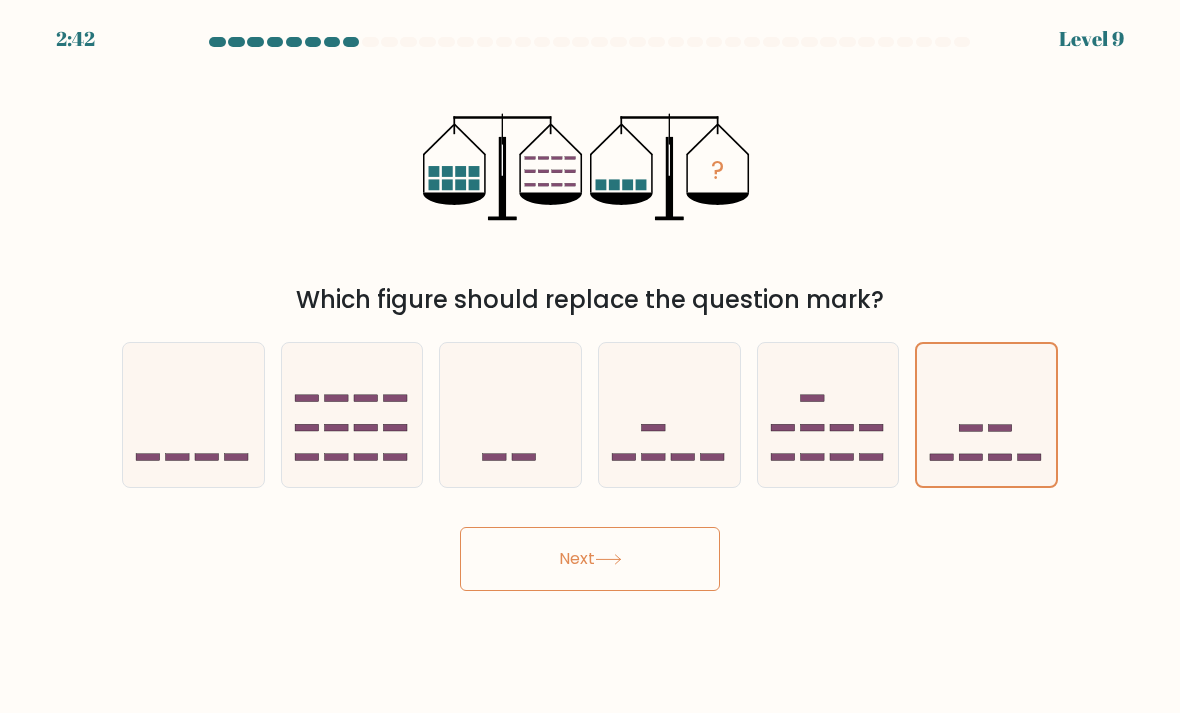 click on "Next" at bounding box center (590, 559) 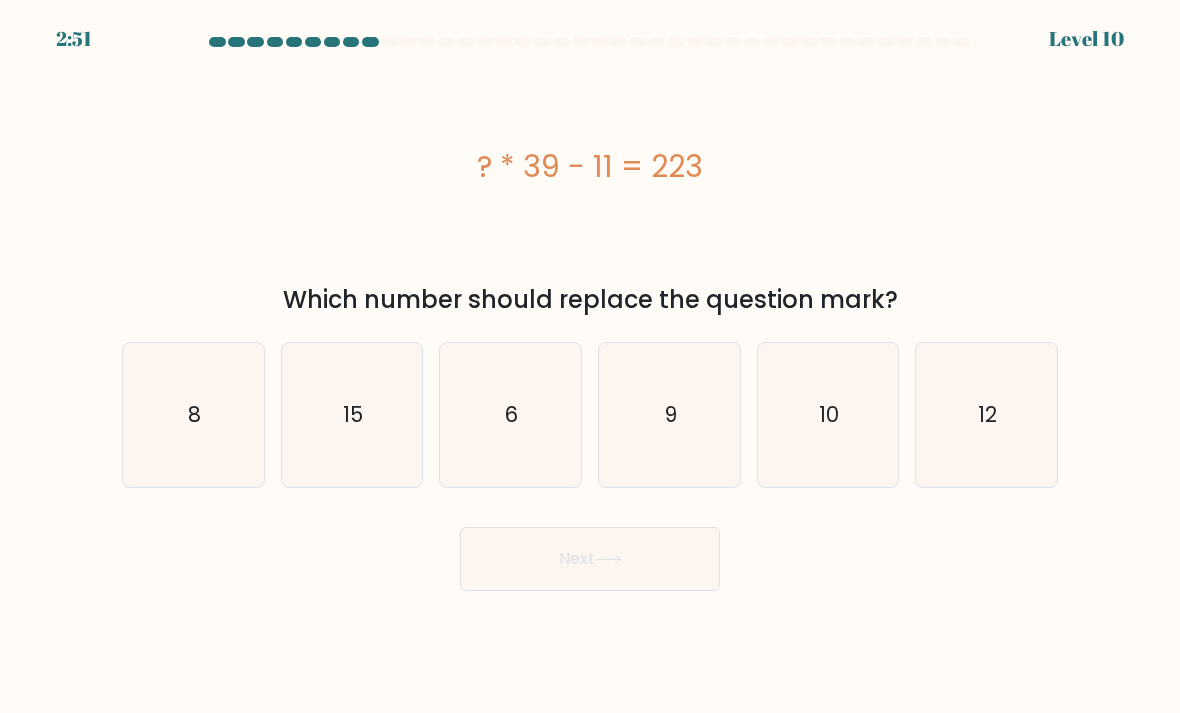 click on "9" at bounding box center [669, 415] 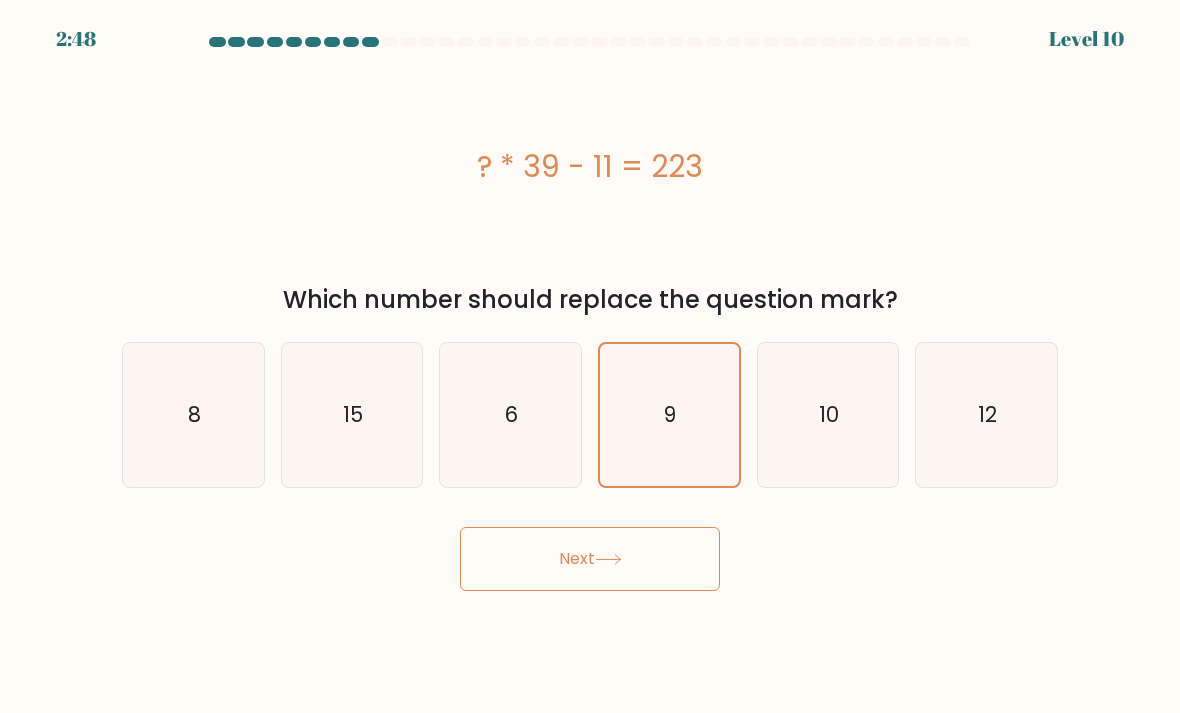click on "6" at bounding box center (510, 415) 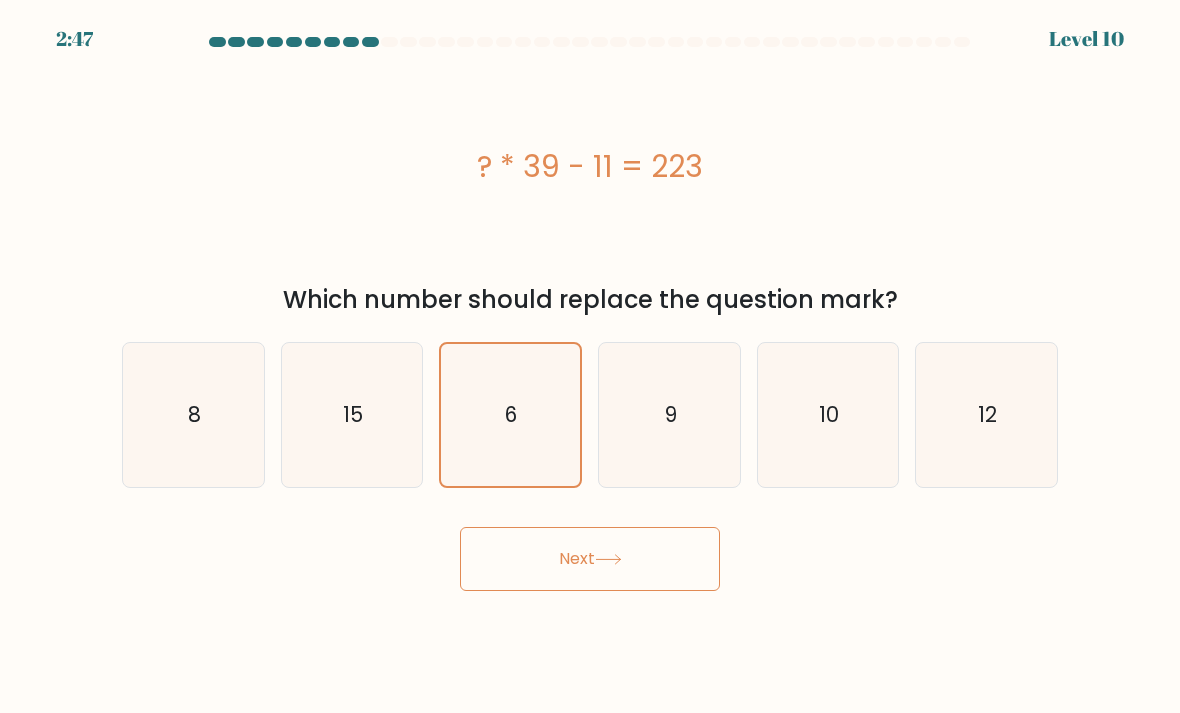 click at bounding box center (608, 559) 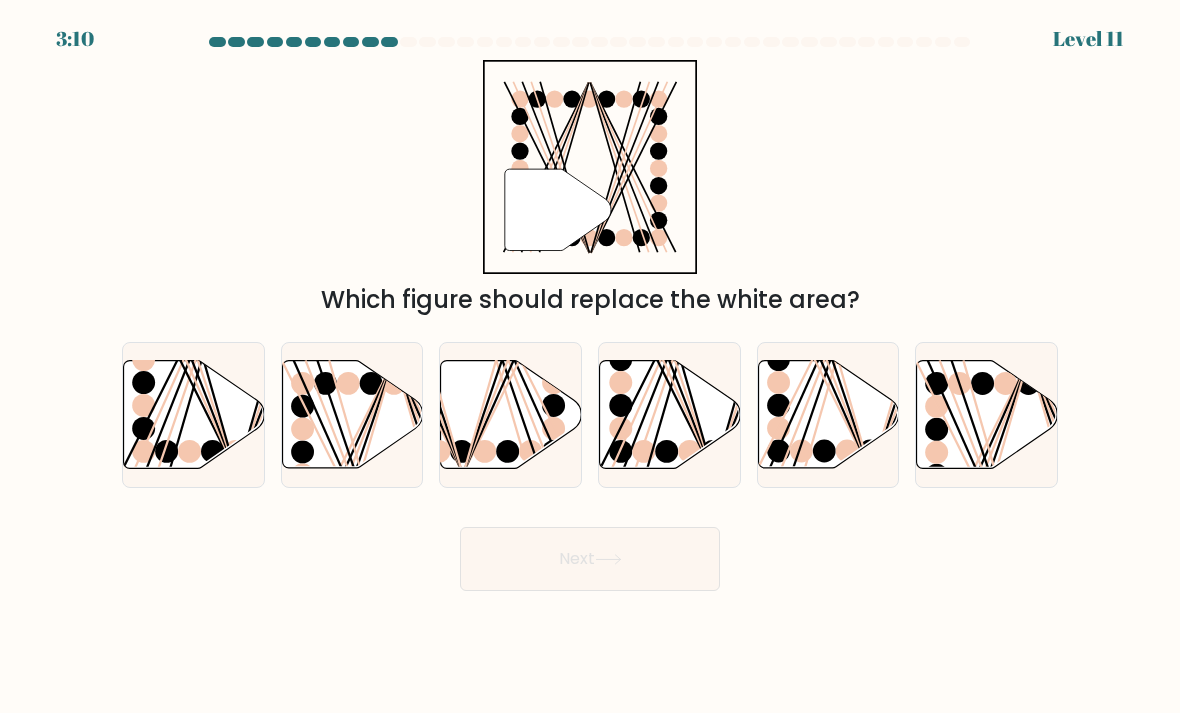 click at bounding box center (194, 415) 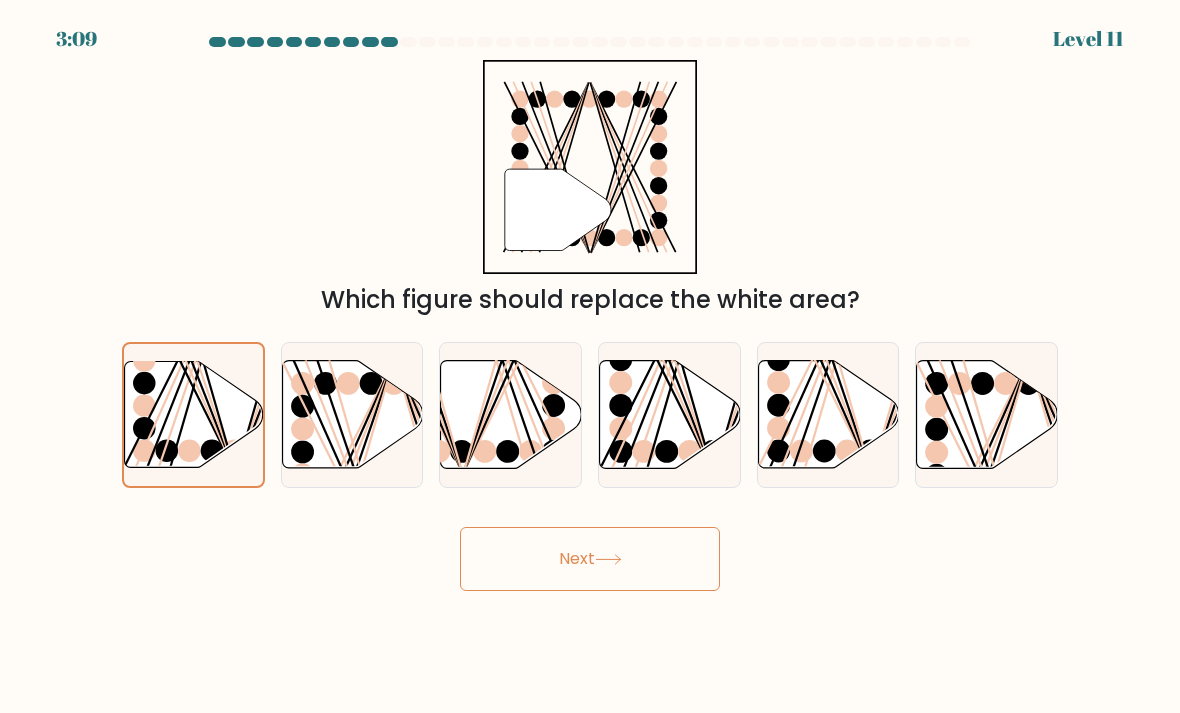 click on "Next" at bounding box center (590, 559) 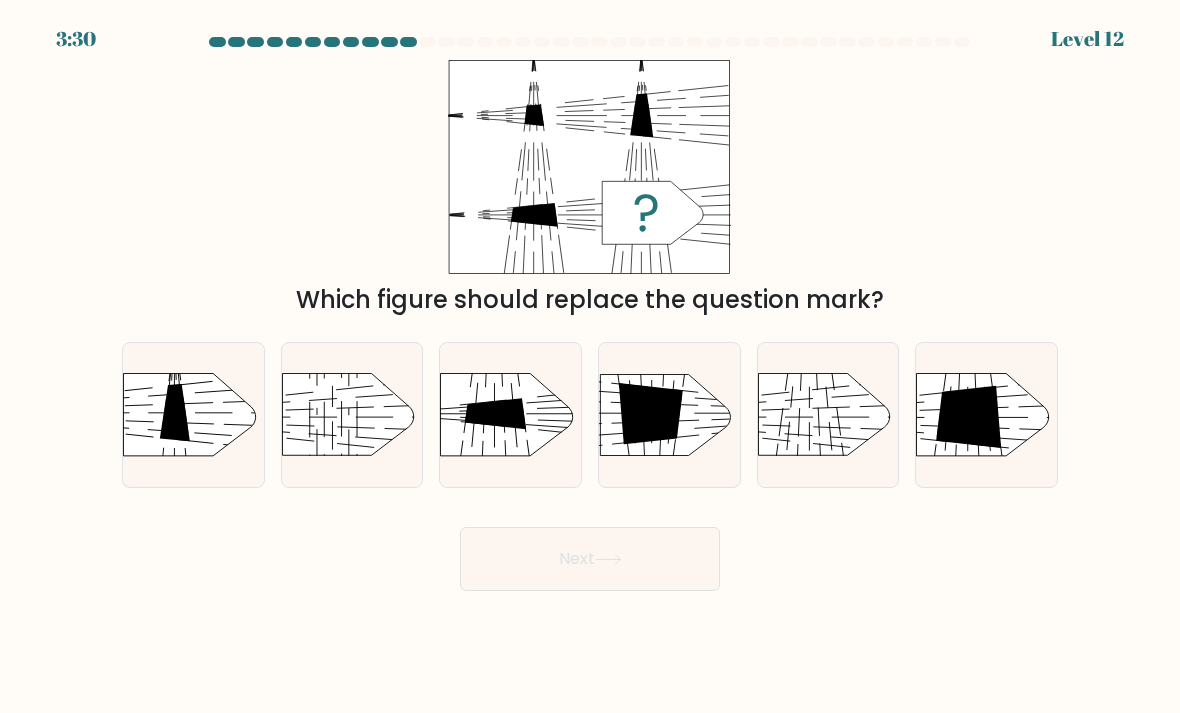 click at bounding box center [900, 355] 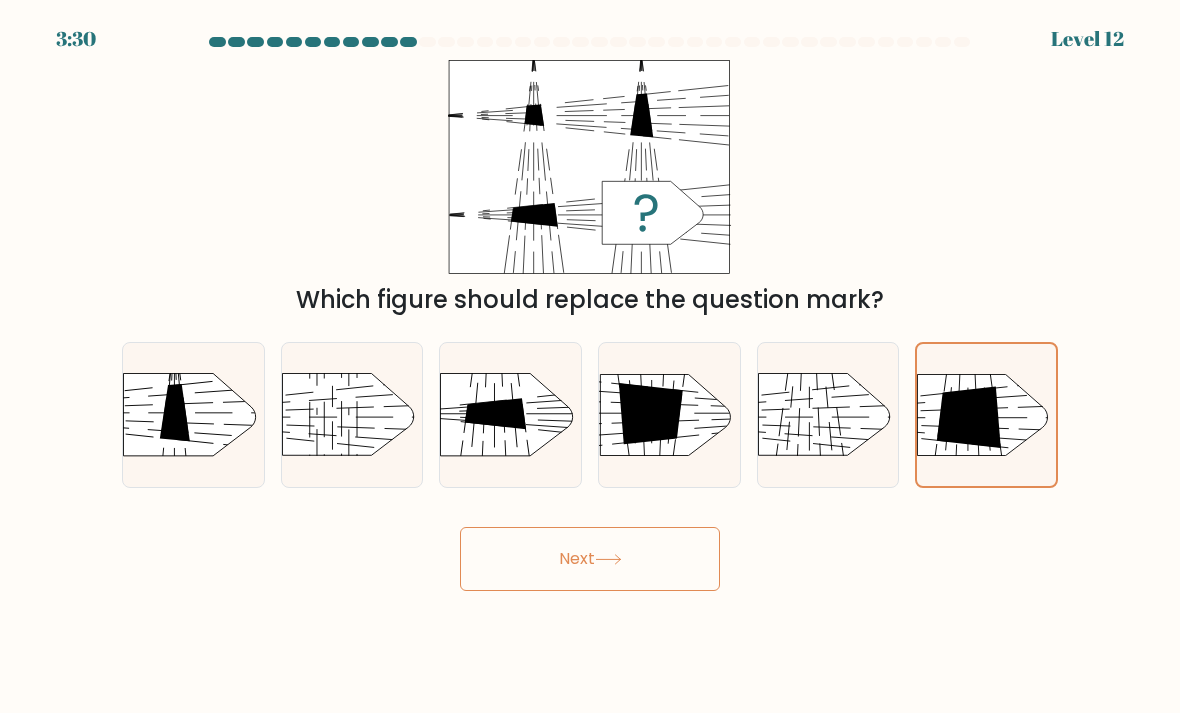 click on "Next" at bounding box center [590, 559] 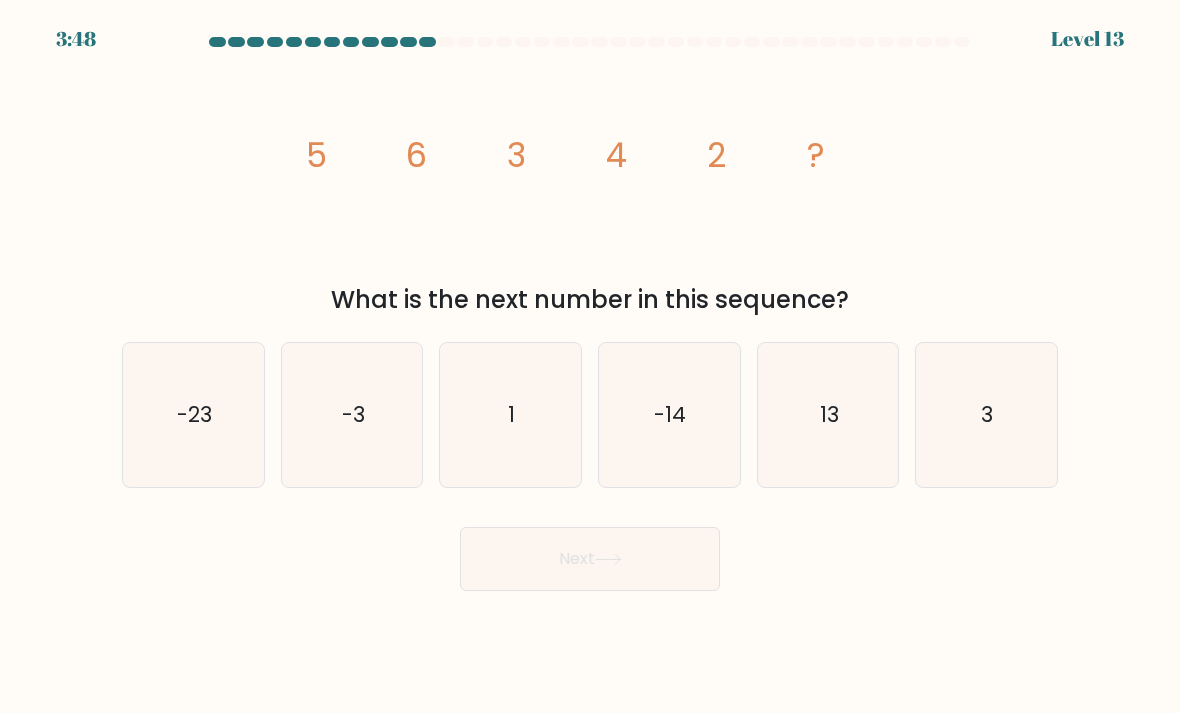 click on "3" at bounding box center (986, 415) 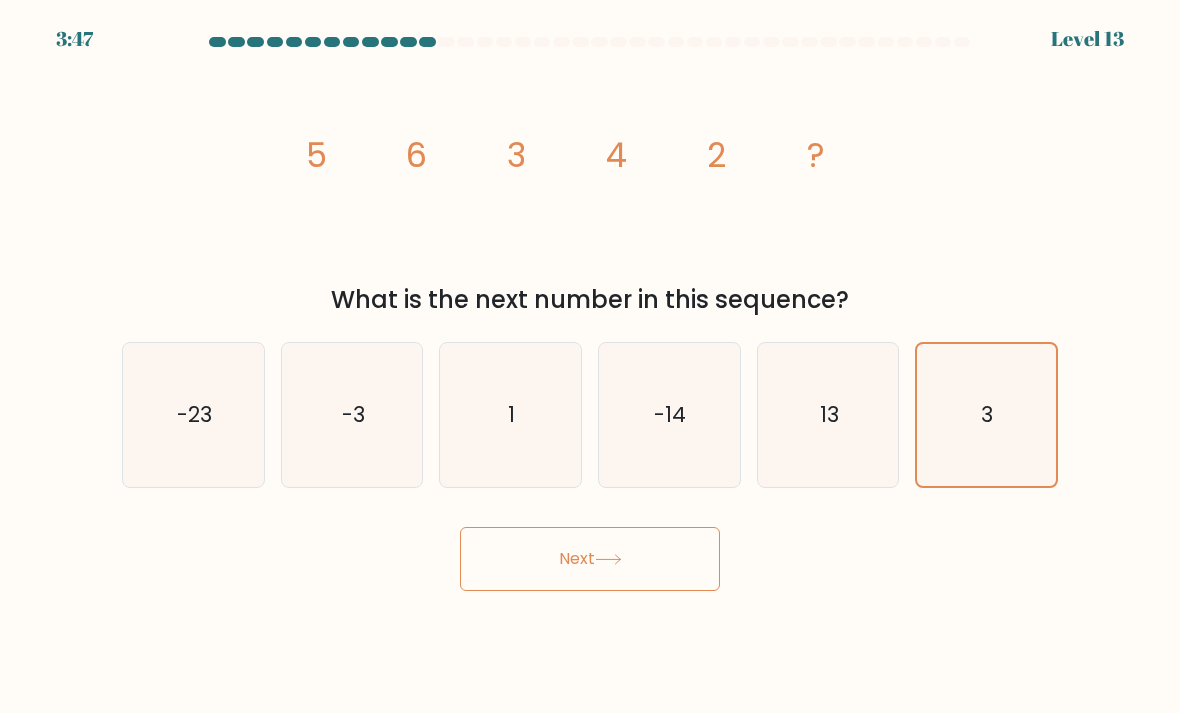 click on "Next" at bounding box center (590, 559) 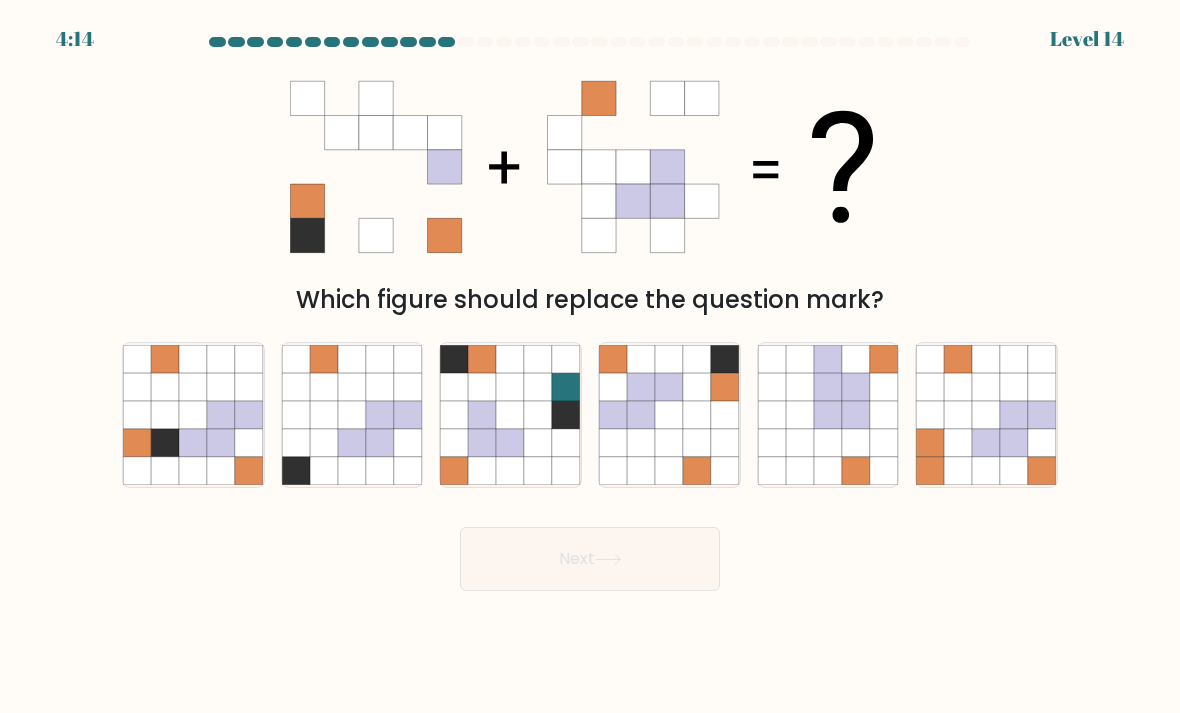 click at bounding box center [669, 387] 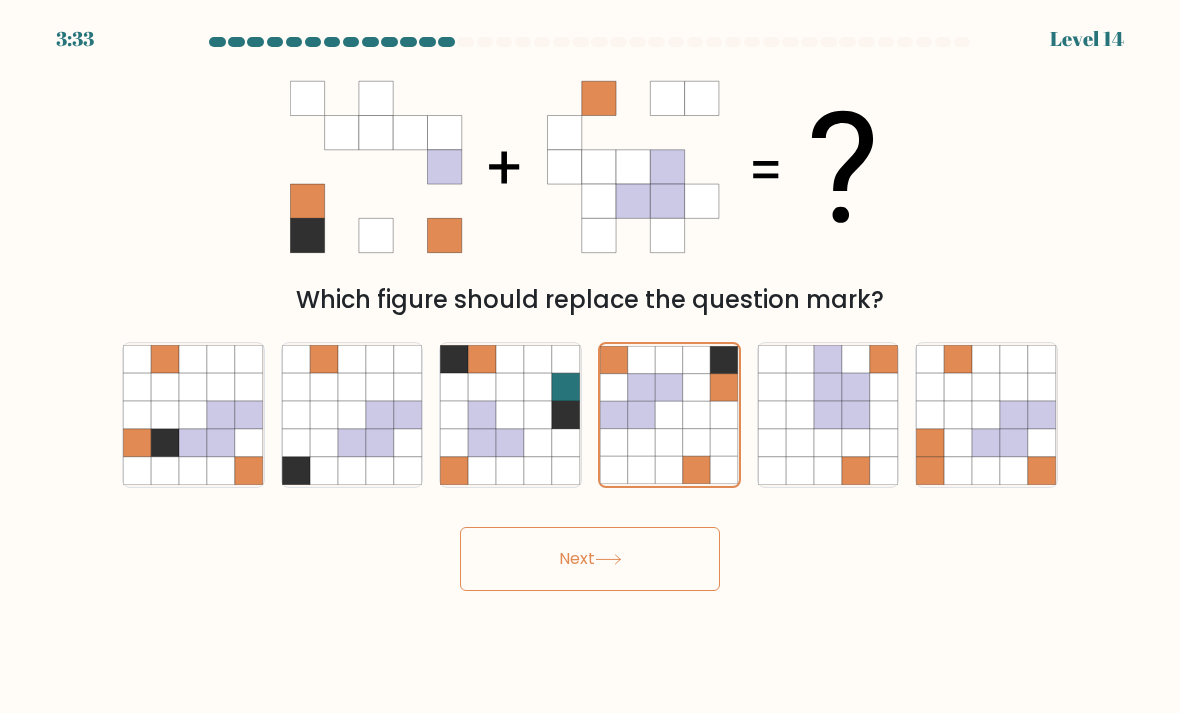 click at bounding box center (669, 443) 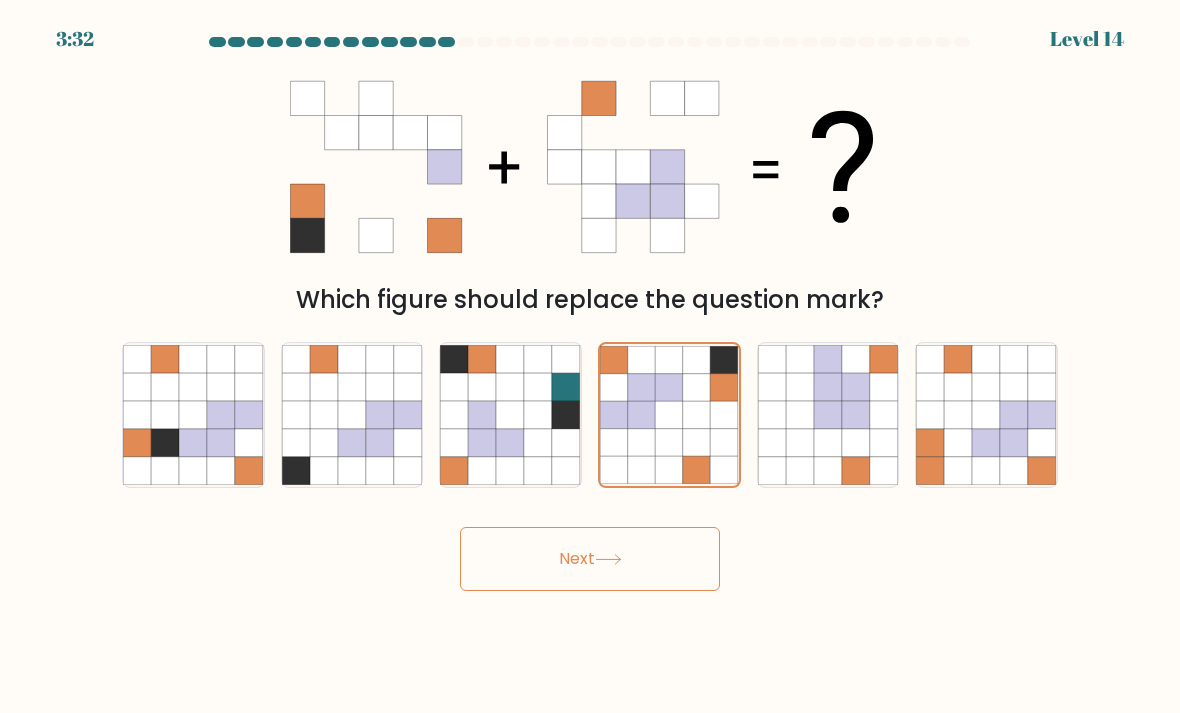 click on "Next" at bounding box center (590, 559) 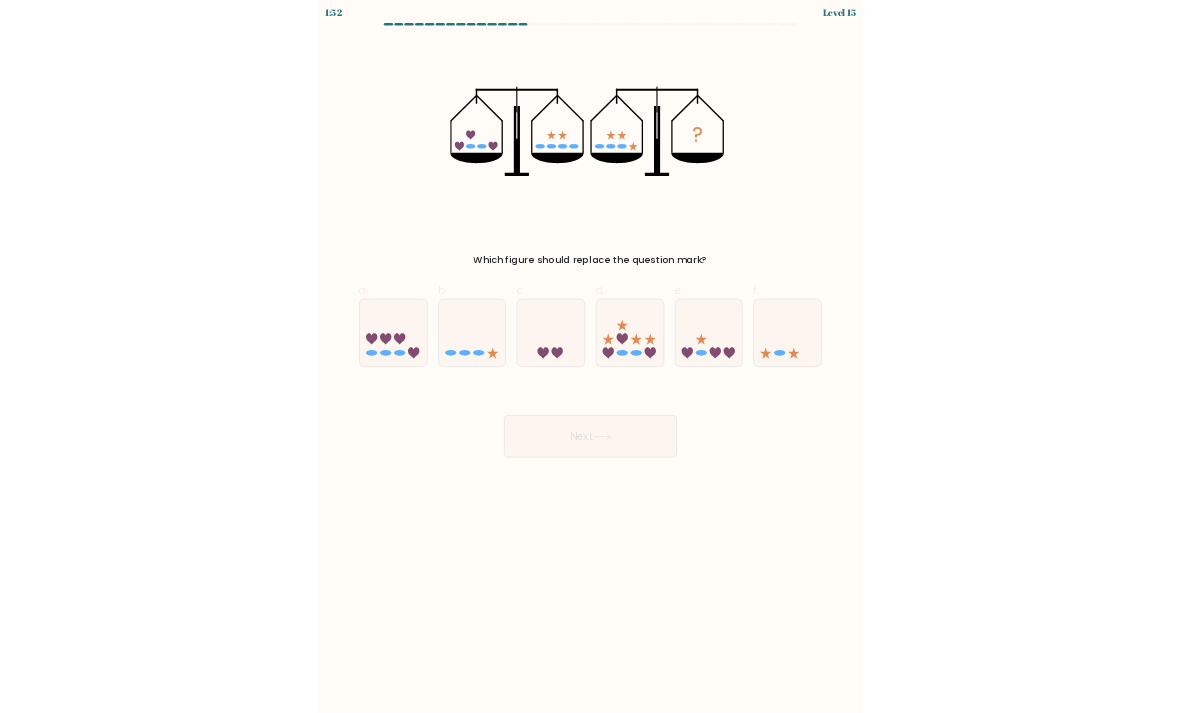 scroll, scrollTop: 64, scrollLeft: 0, axis: vertical 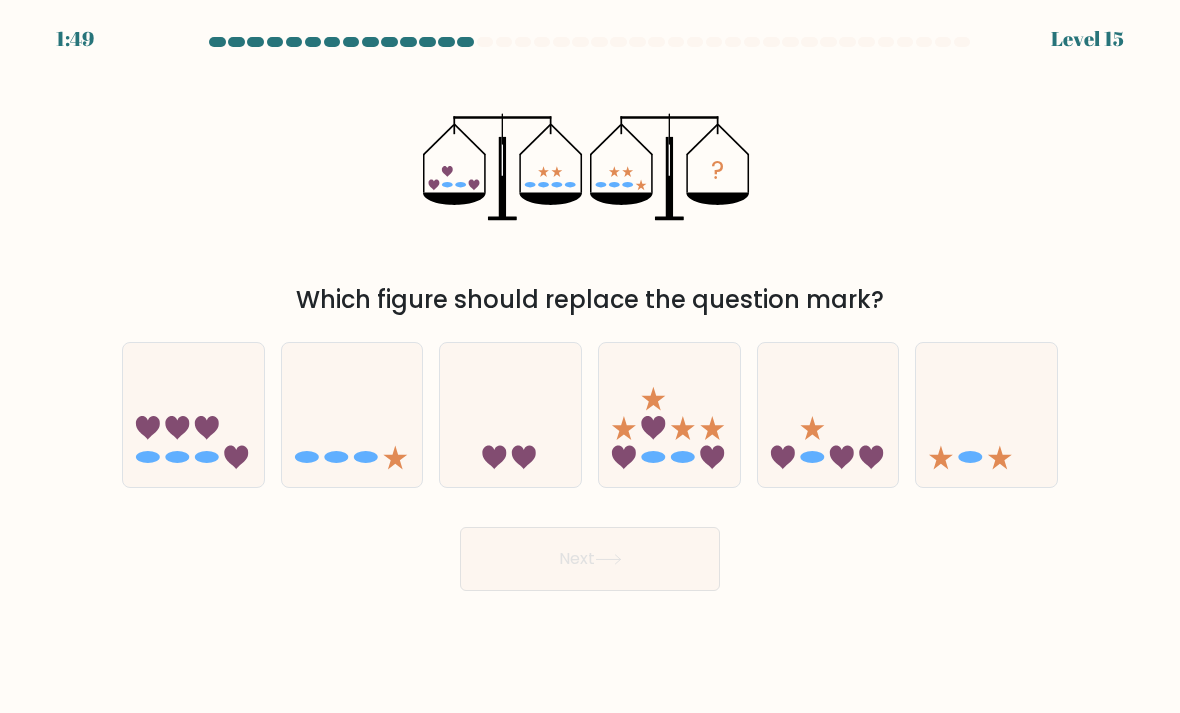 click at bounding box center [352, 415] 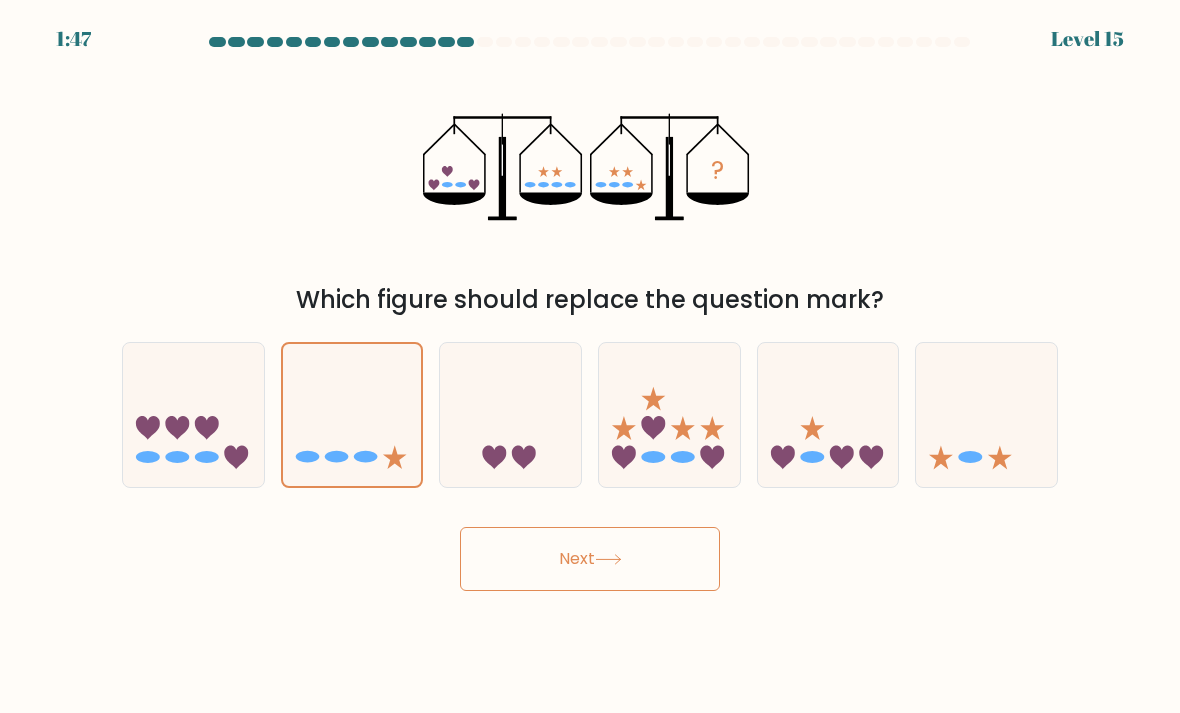 click at bounding box center (178, 457) 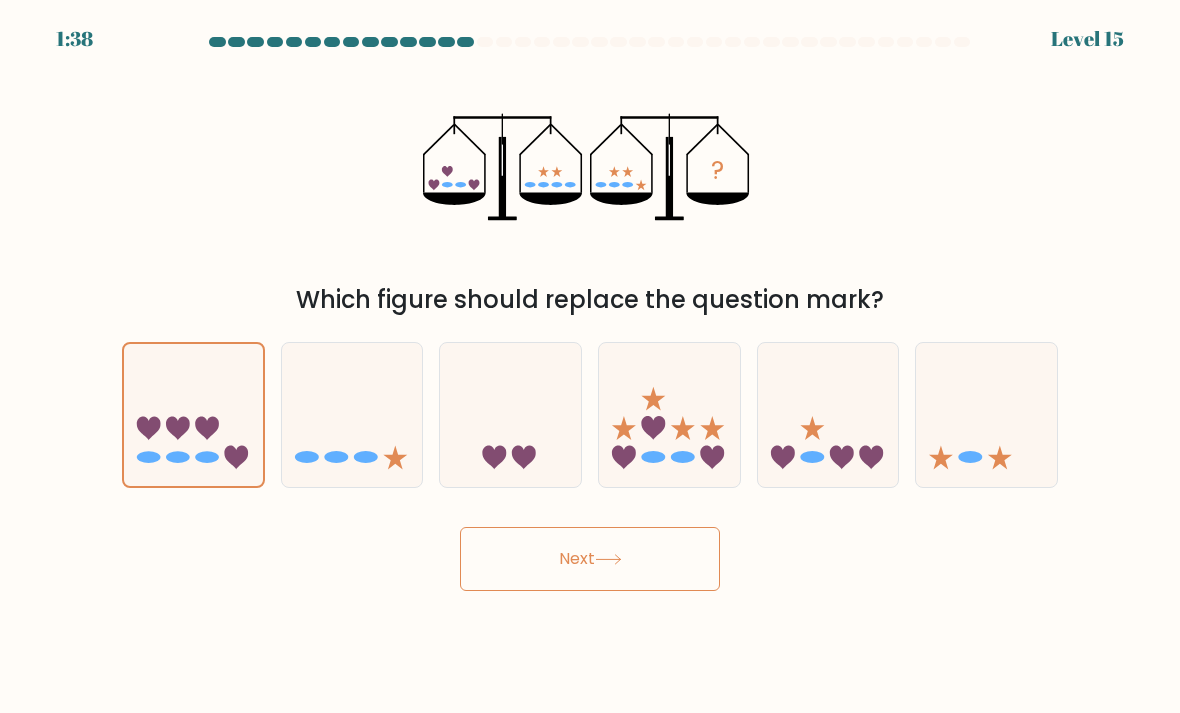 click on "Next" at bounding box center (590, 559) 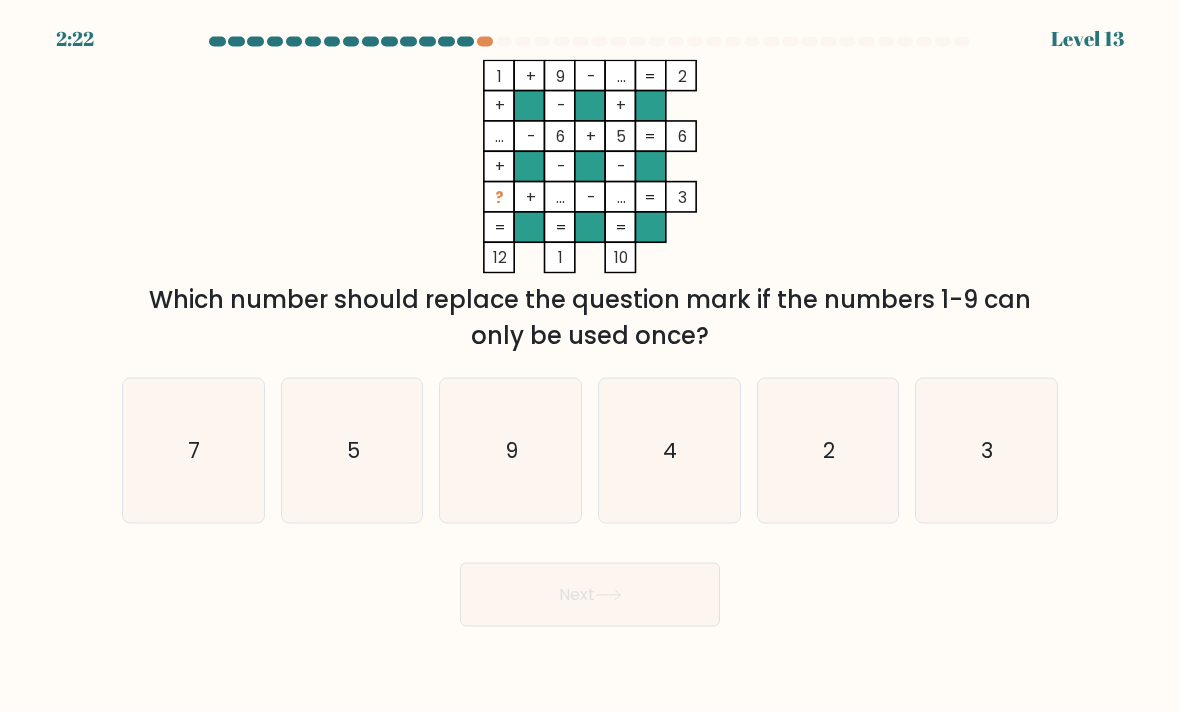 scroll, scrollTop: 0, scrollLeft: 0, axis: both 